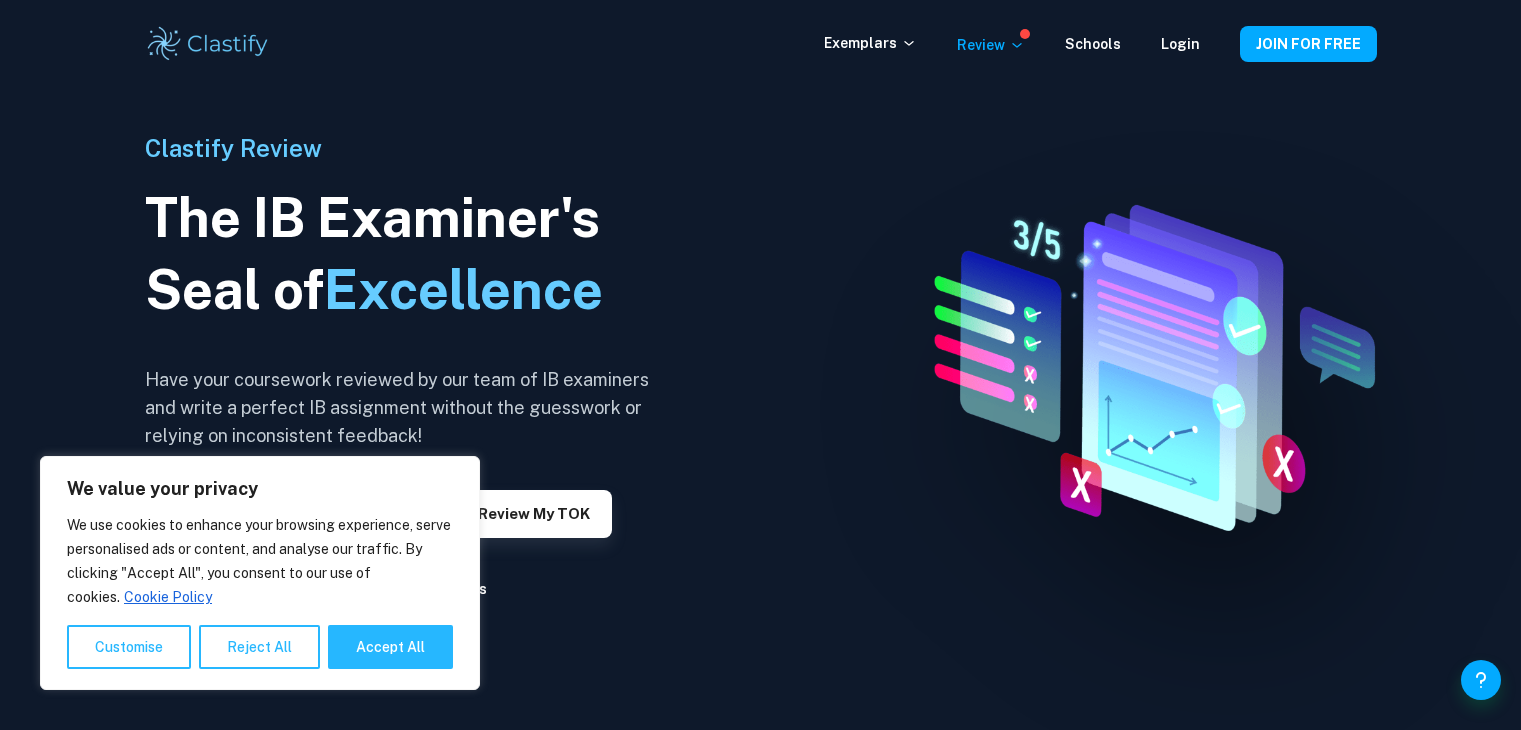 scroll, scrollTop: 0, scrollLeft: 0, axis: both 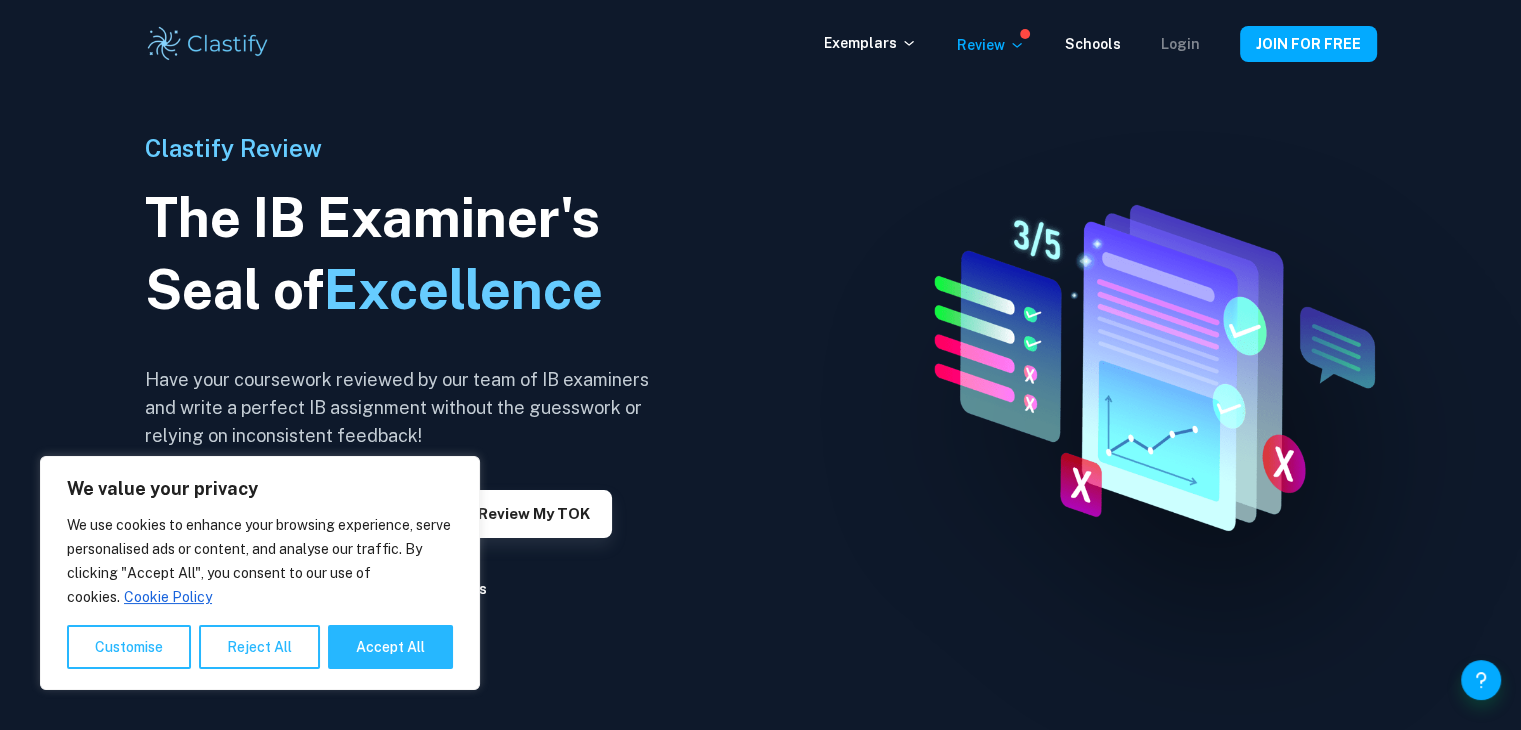 click on "Login" at bounding box center (1180, 44) 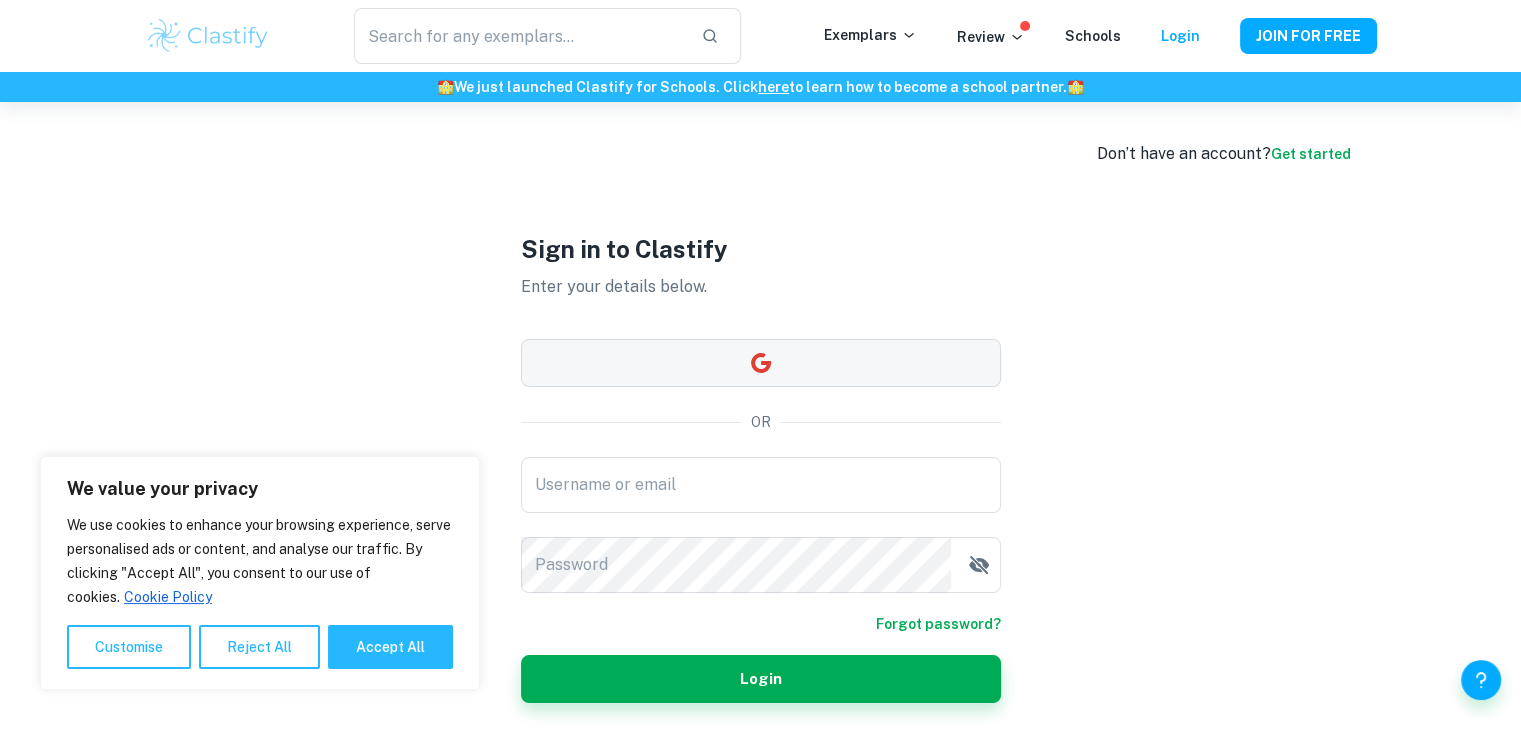 type on "[USERNAME]" 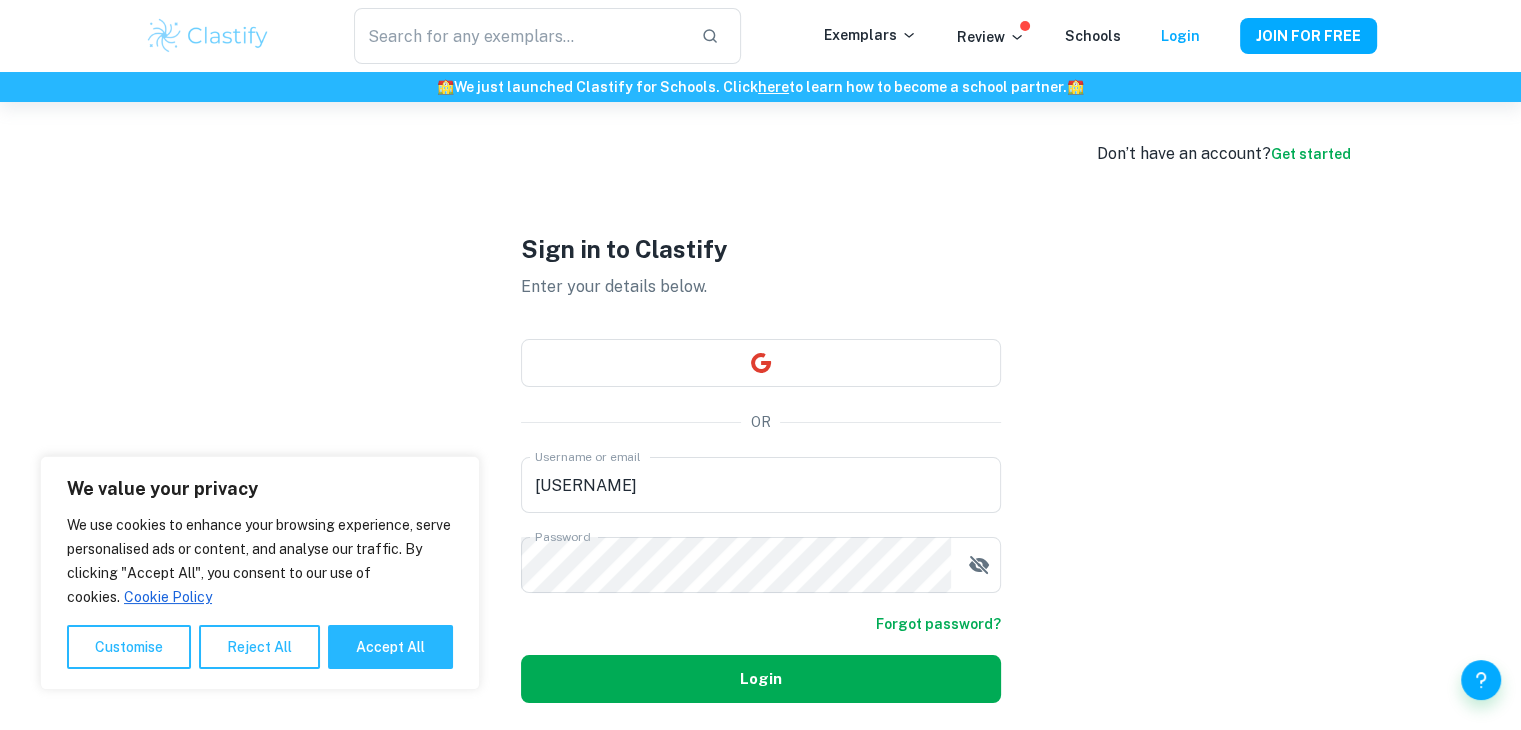click on "Login" at bounding box center [761, 679] 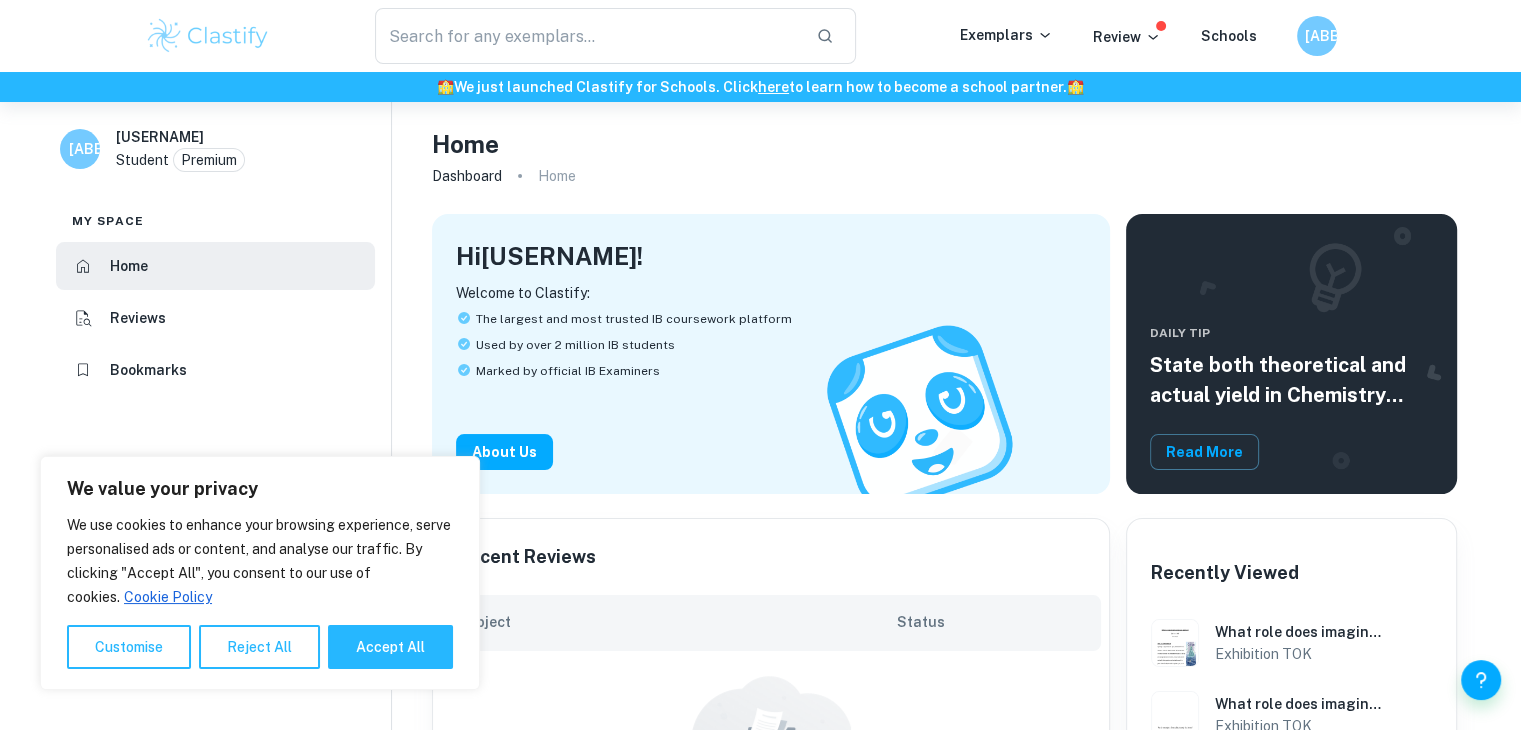 drag, startPoint x: 369, startPoint y: 645, endPoint x: 383, endPoint y: 649, distance: 14.56022 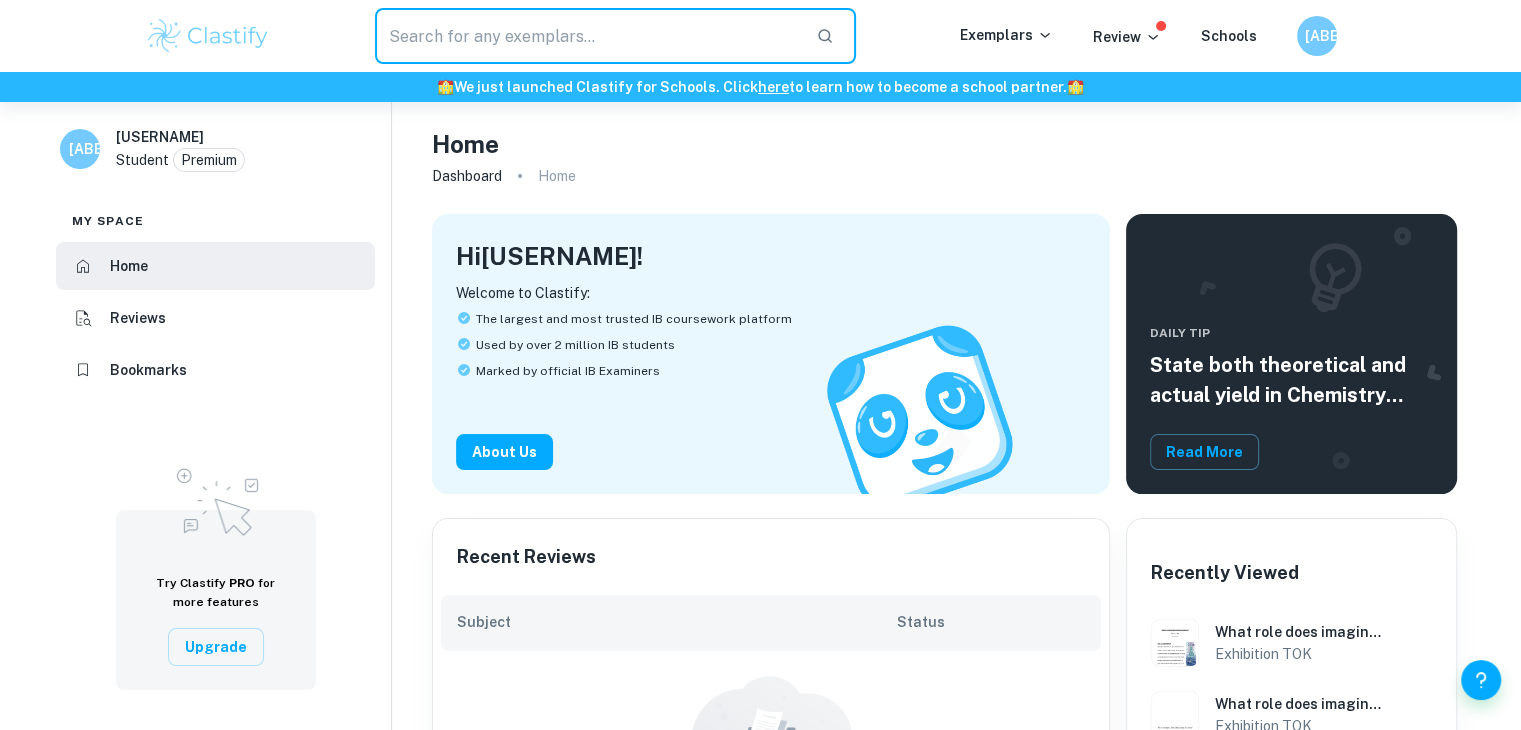 click at bounding box center [588, 36] 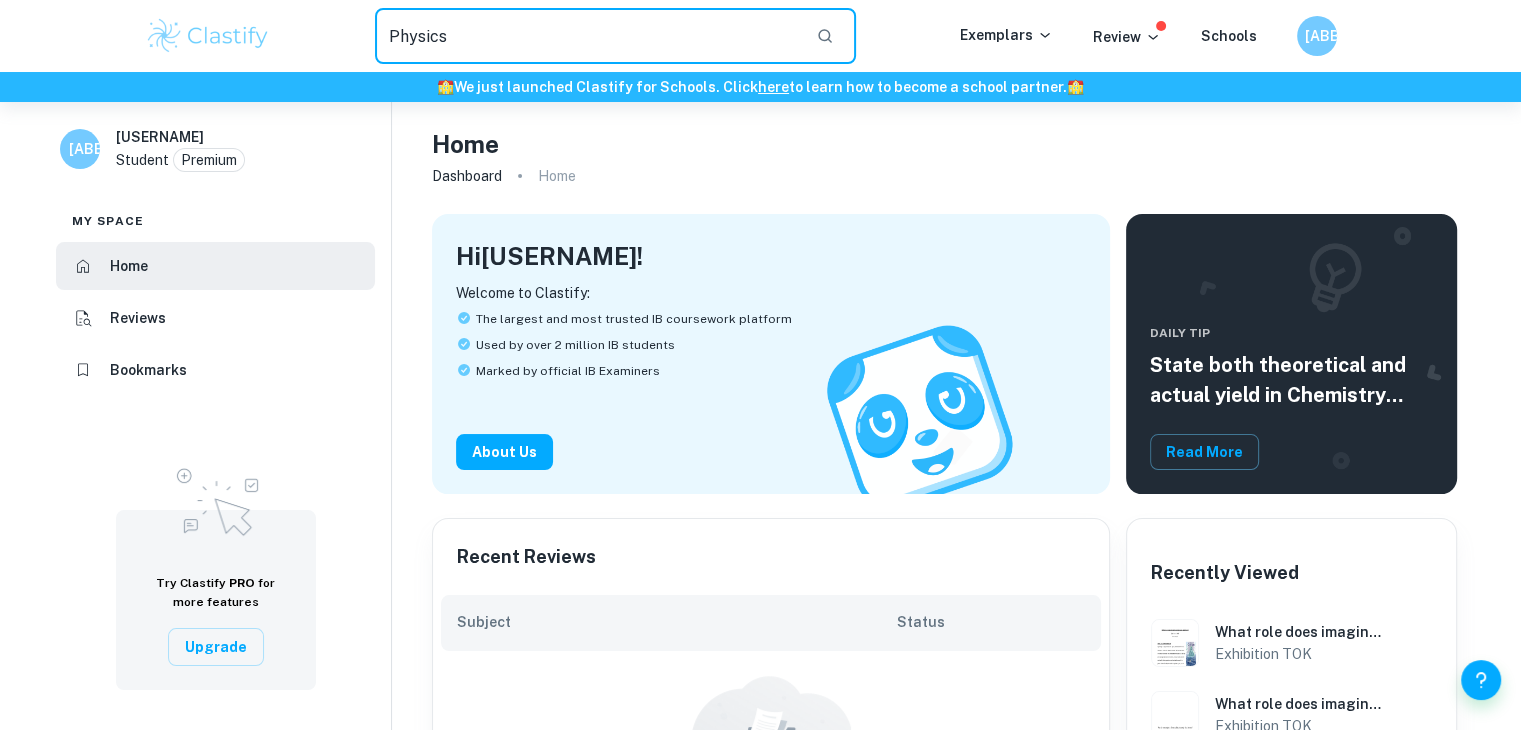 type on "Physics" 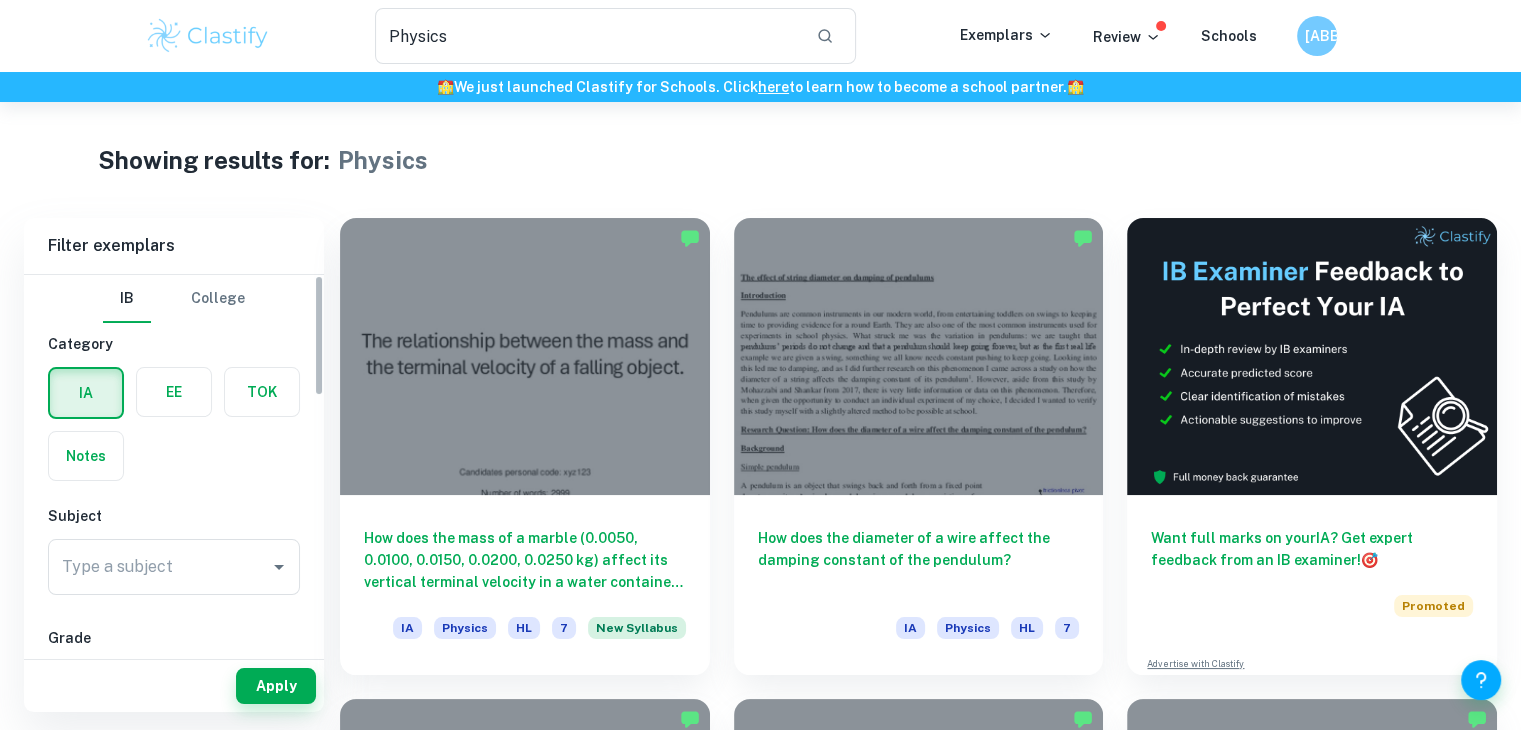 click at bounding box center (174, 392) 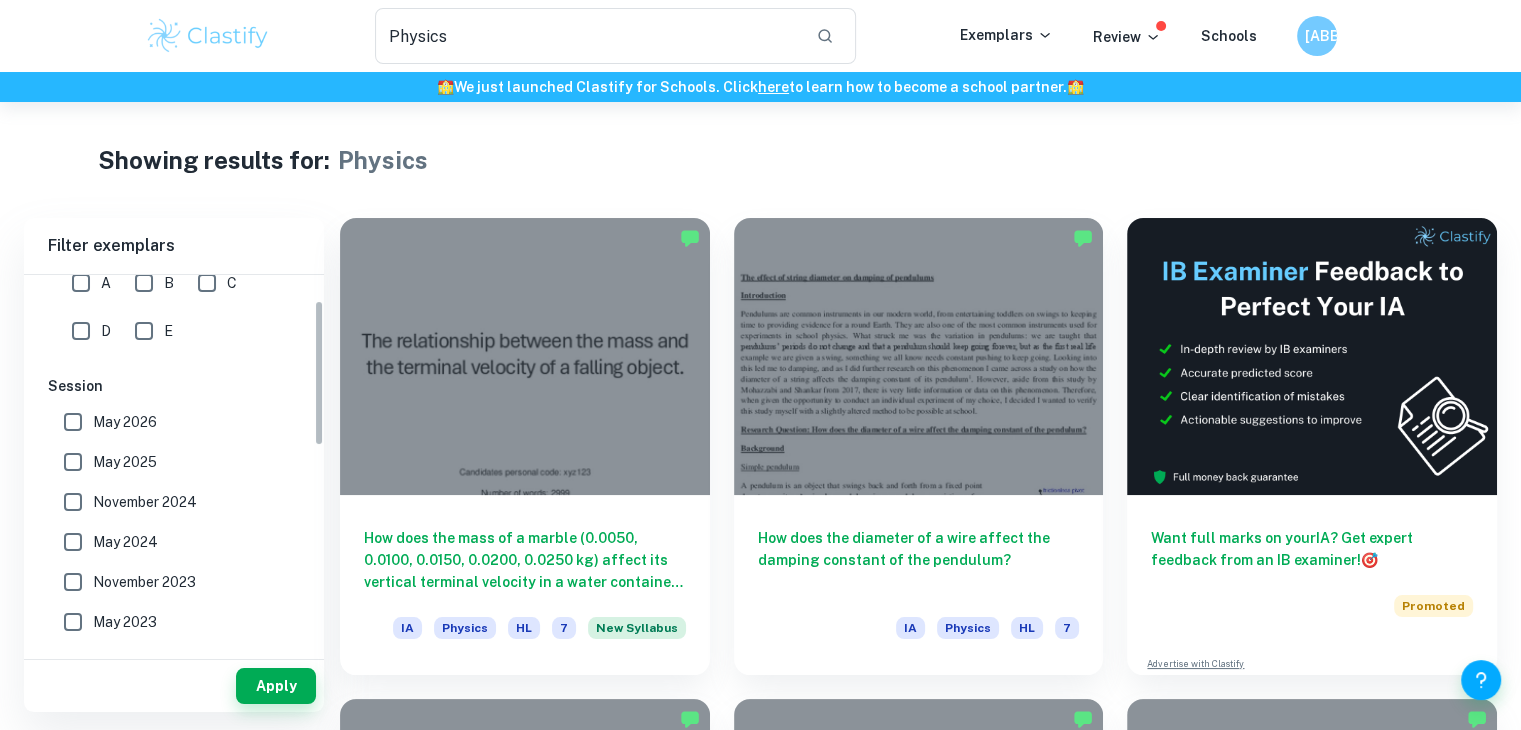 scroll, scrollTop: 400, scrollLeft: 0, axis: vertical 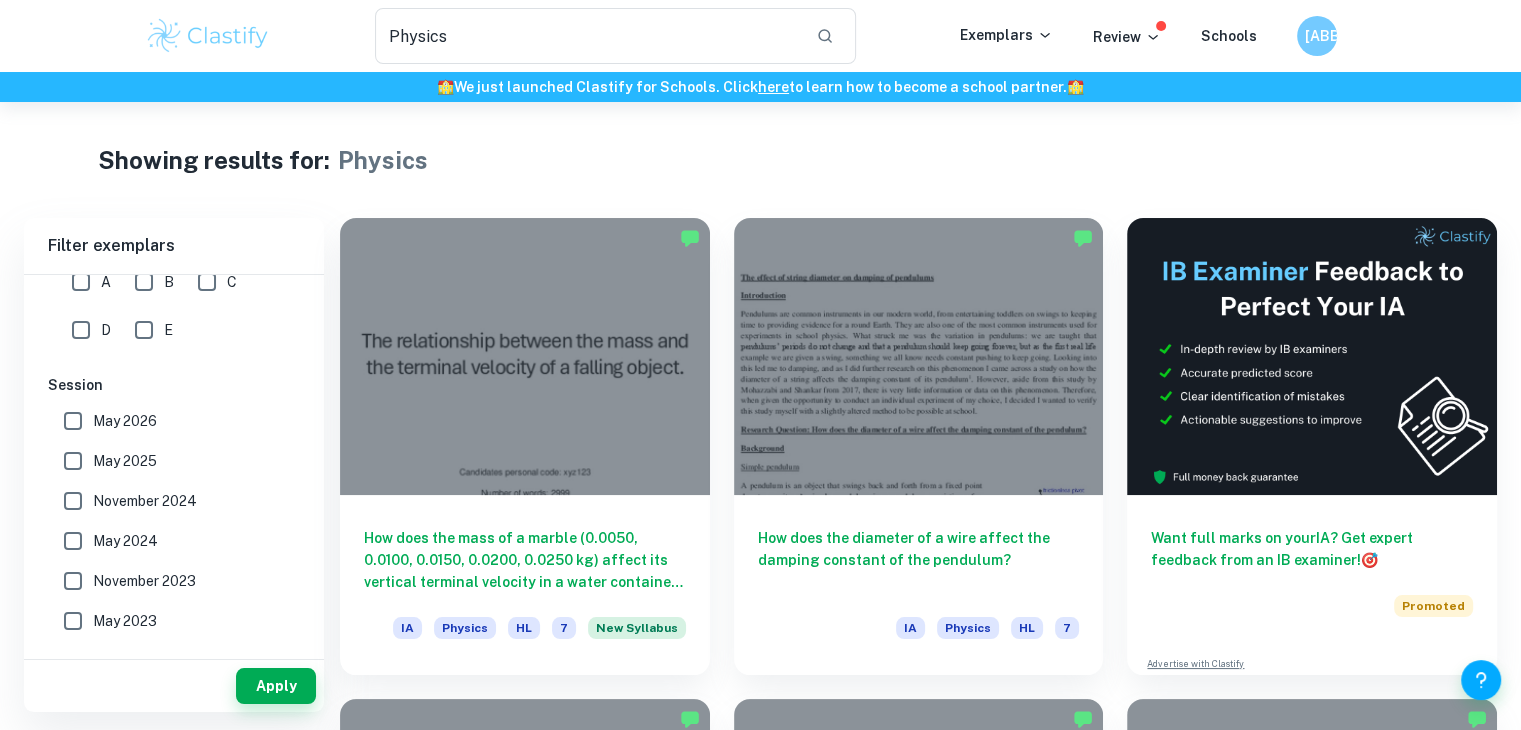 click on "May 2026" at bounding box center (125, 421) 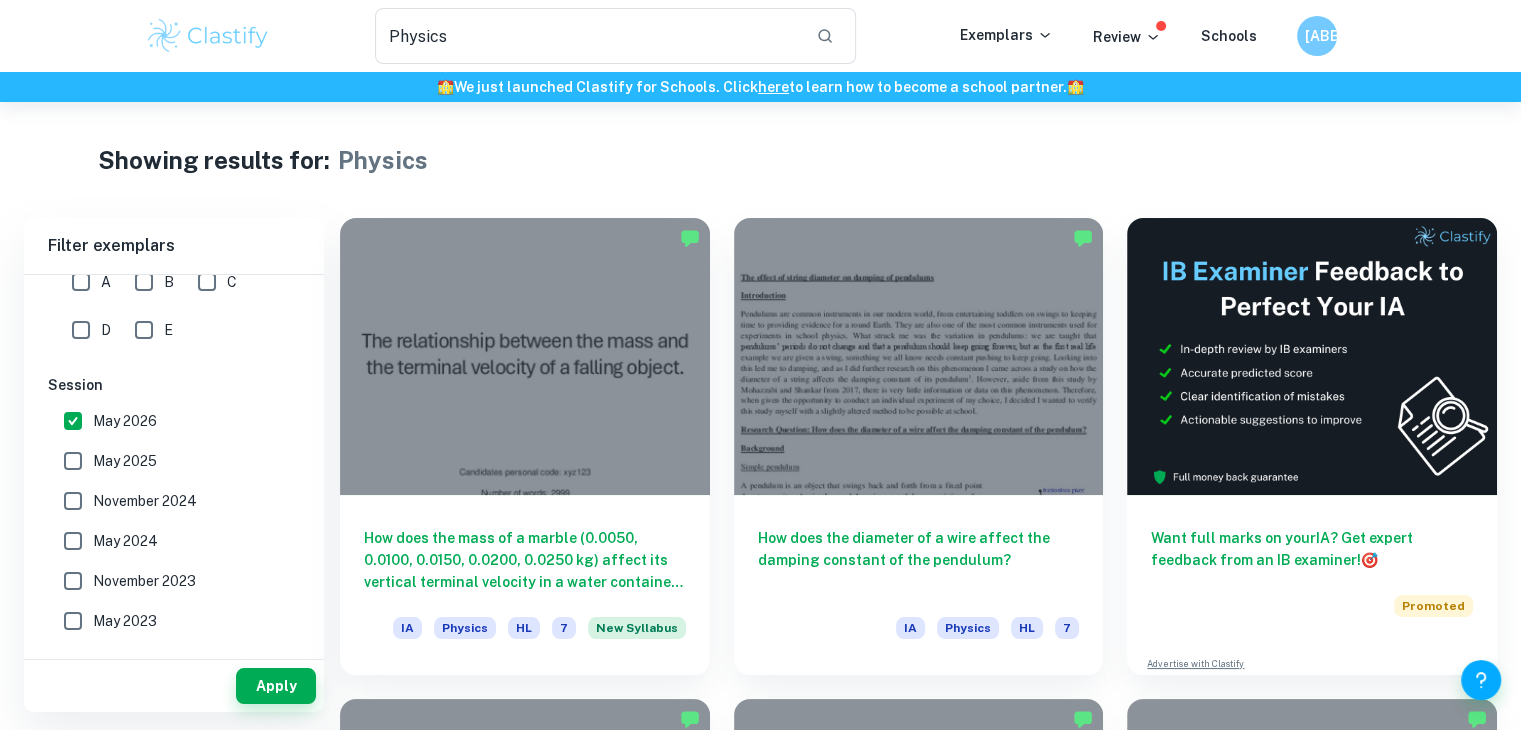 click on "May 2025" at bounding box center [125, 461] 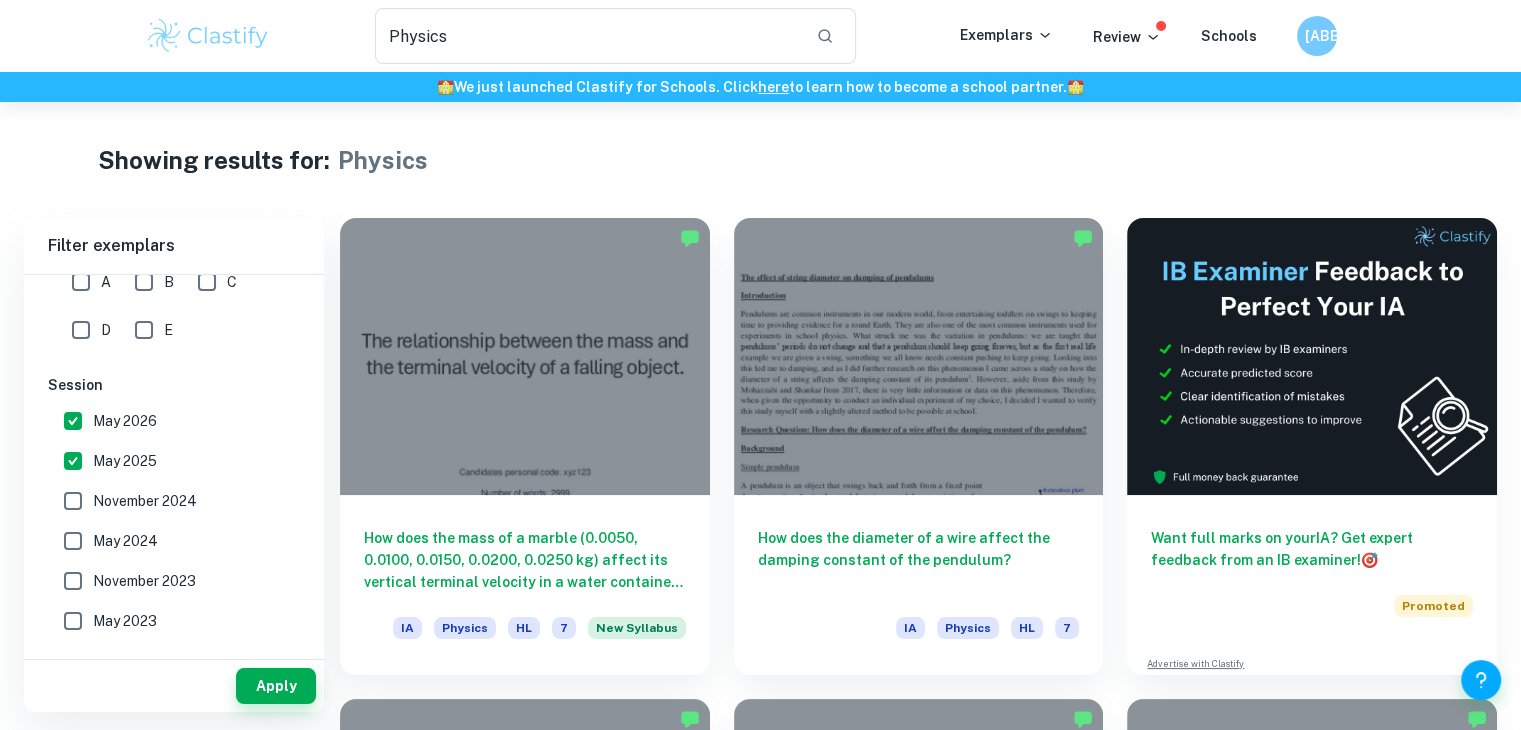 click on "November 2024" at bounding box center (145, 501) 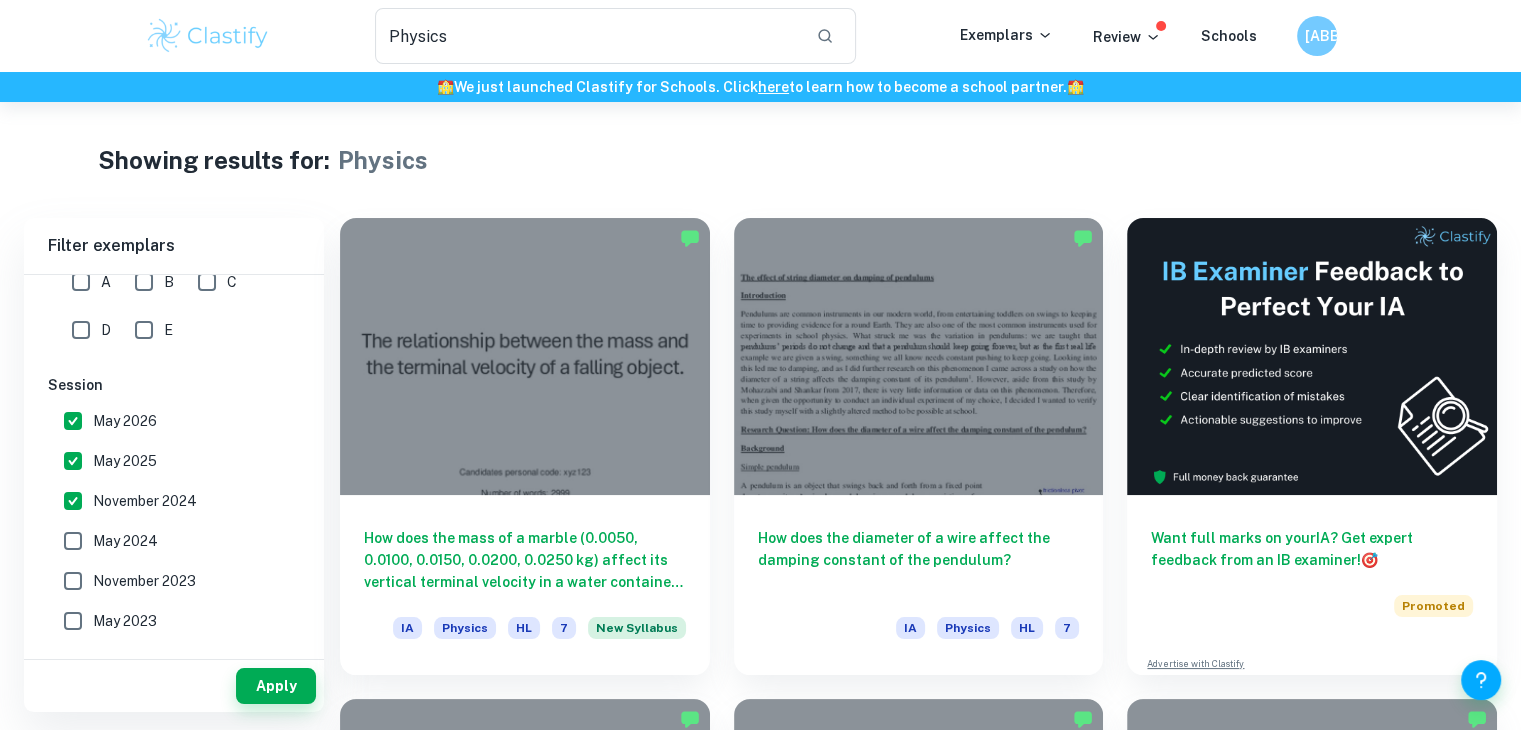 click on "May 2024" at bounding box center (125, 541) 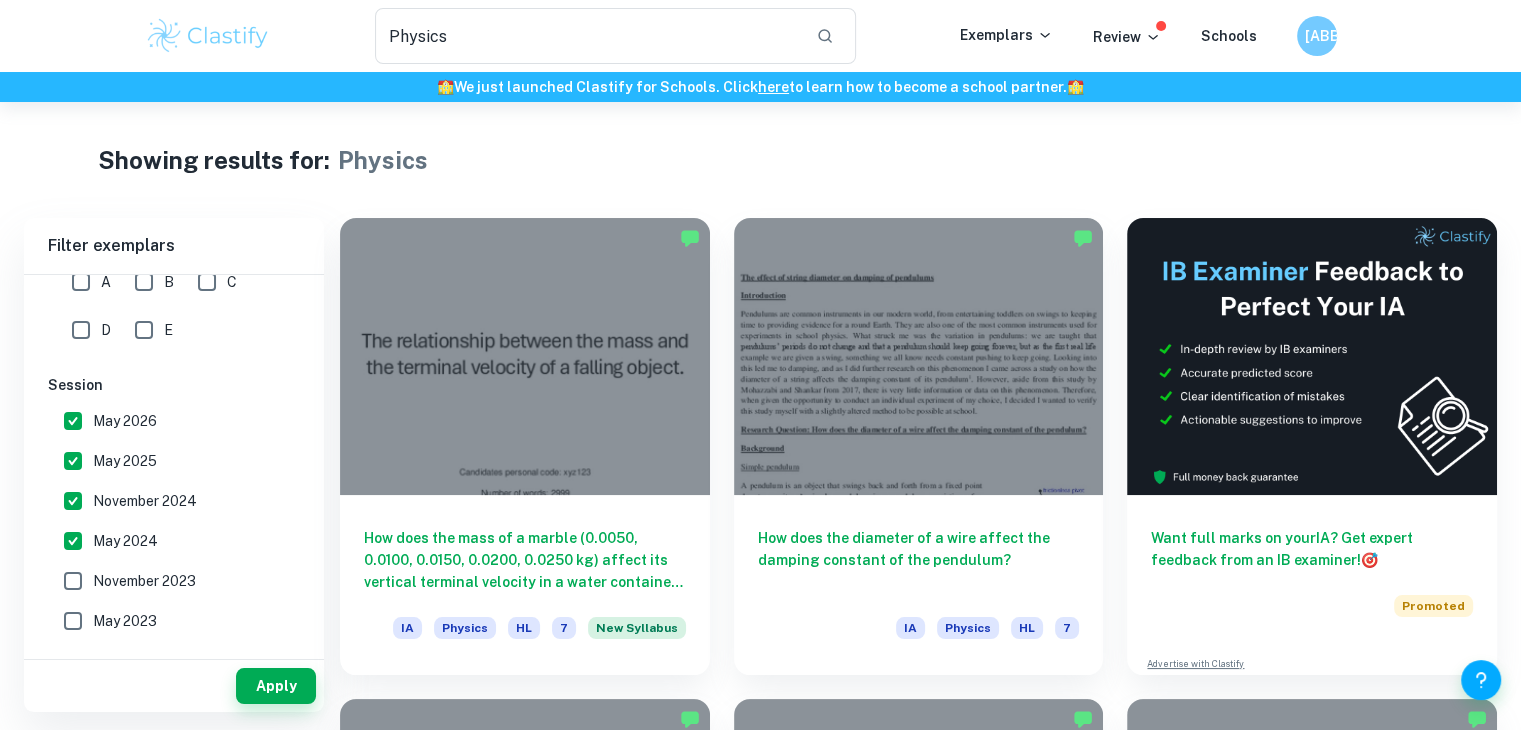 click on "November 2023" at bounding box center (144, 581) 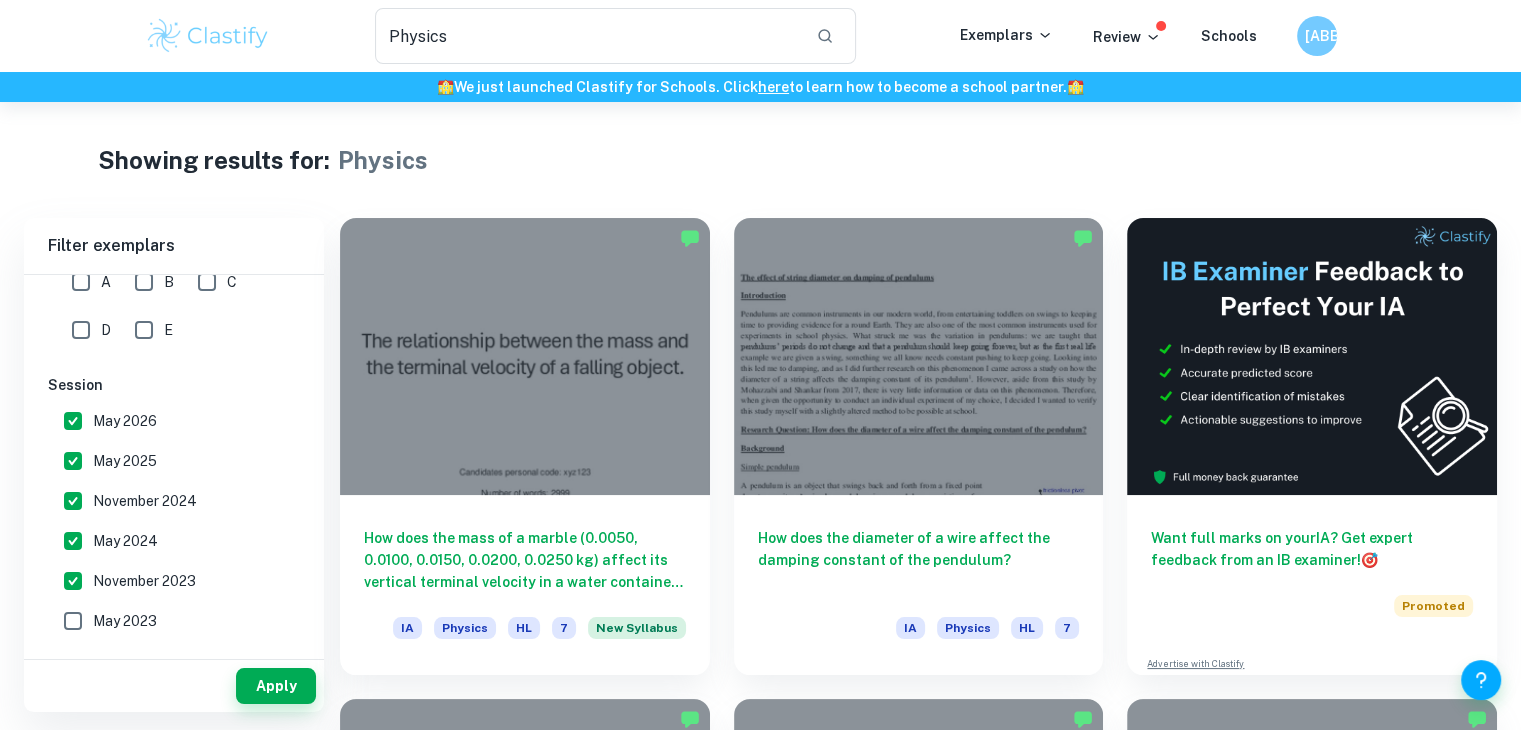 click on "May 2023" at bounding box center (168, 621) 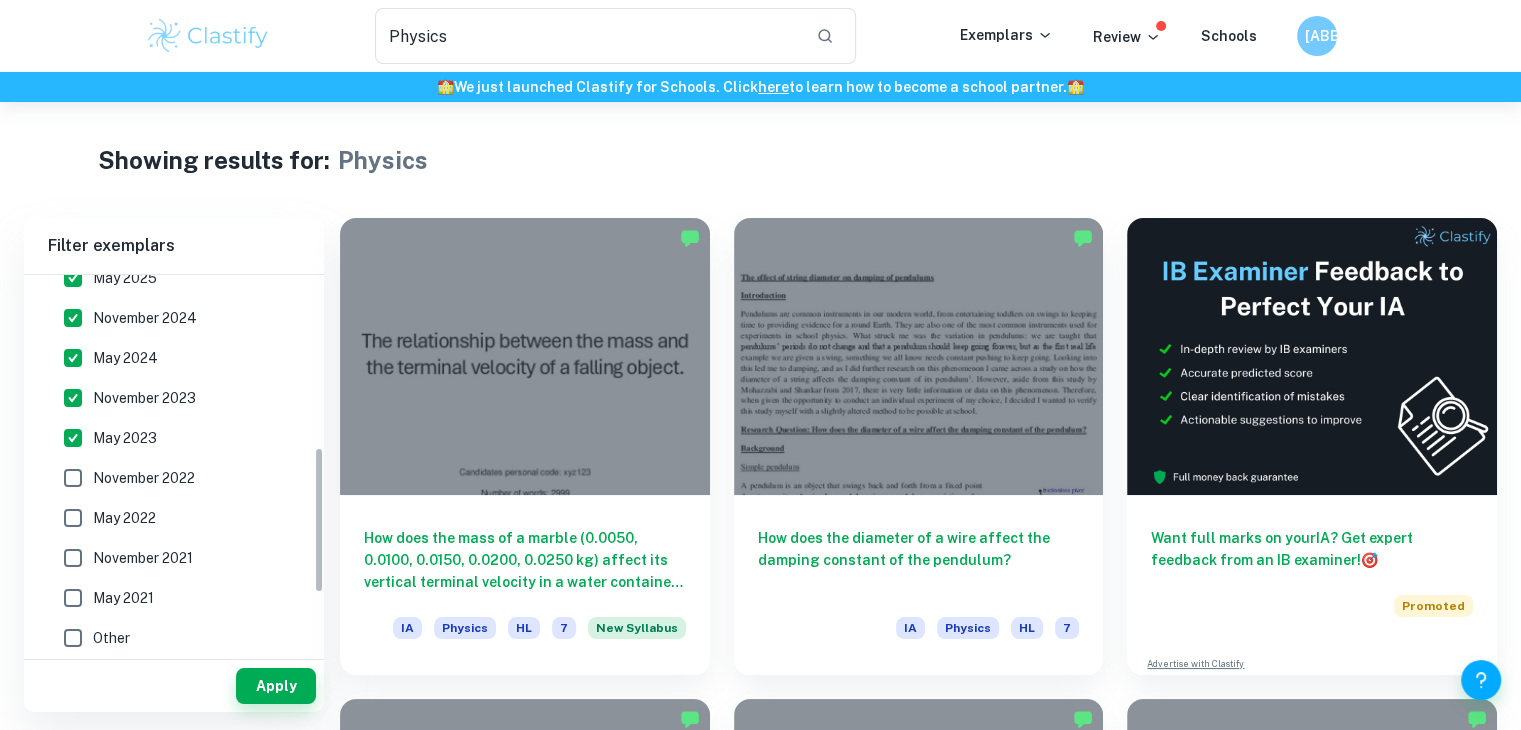 scroll, scrollTop: 588, scrollLeft: 0, axis: vertical 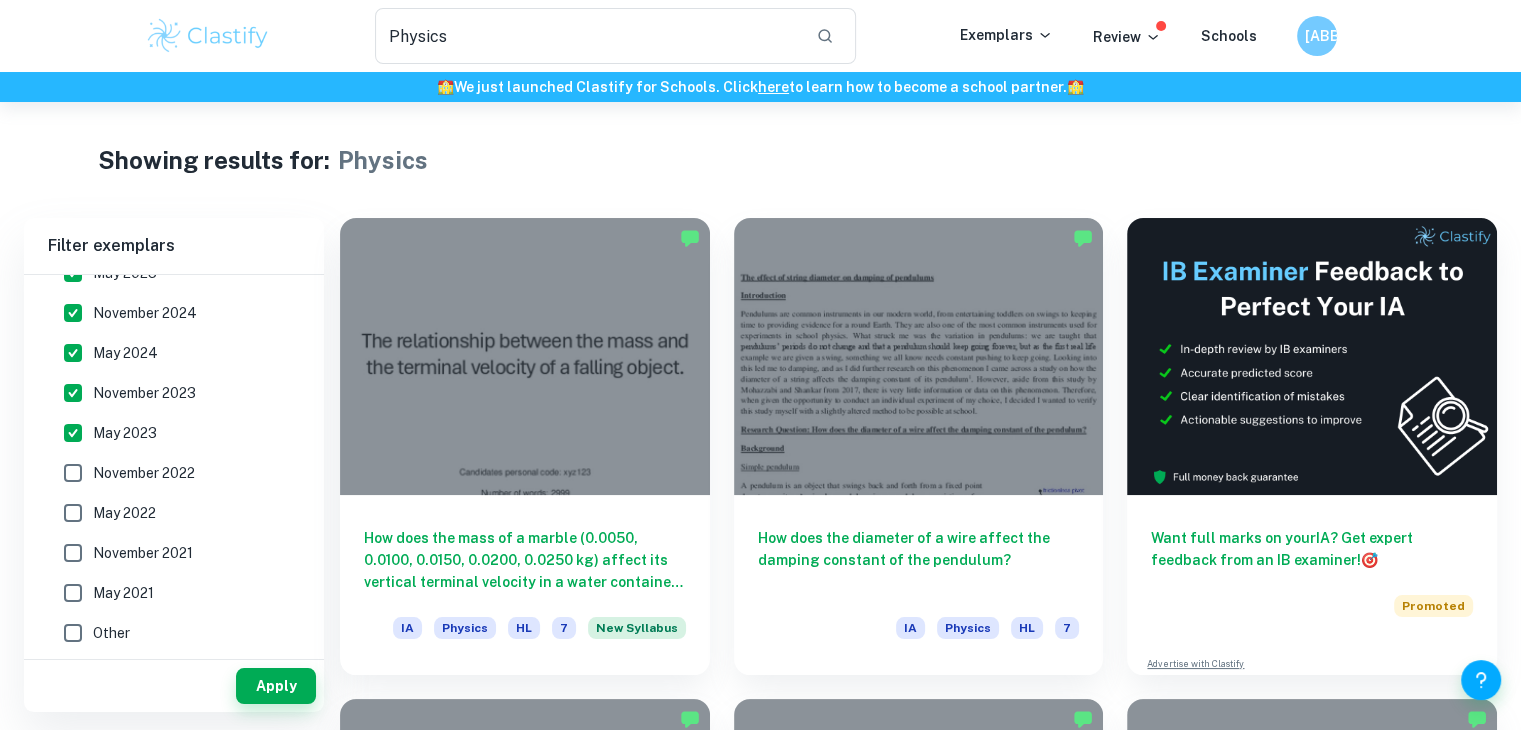 click on "November 2022" at bounding box center (144, 473) 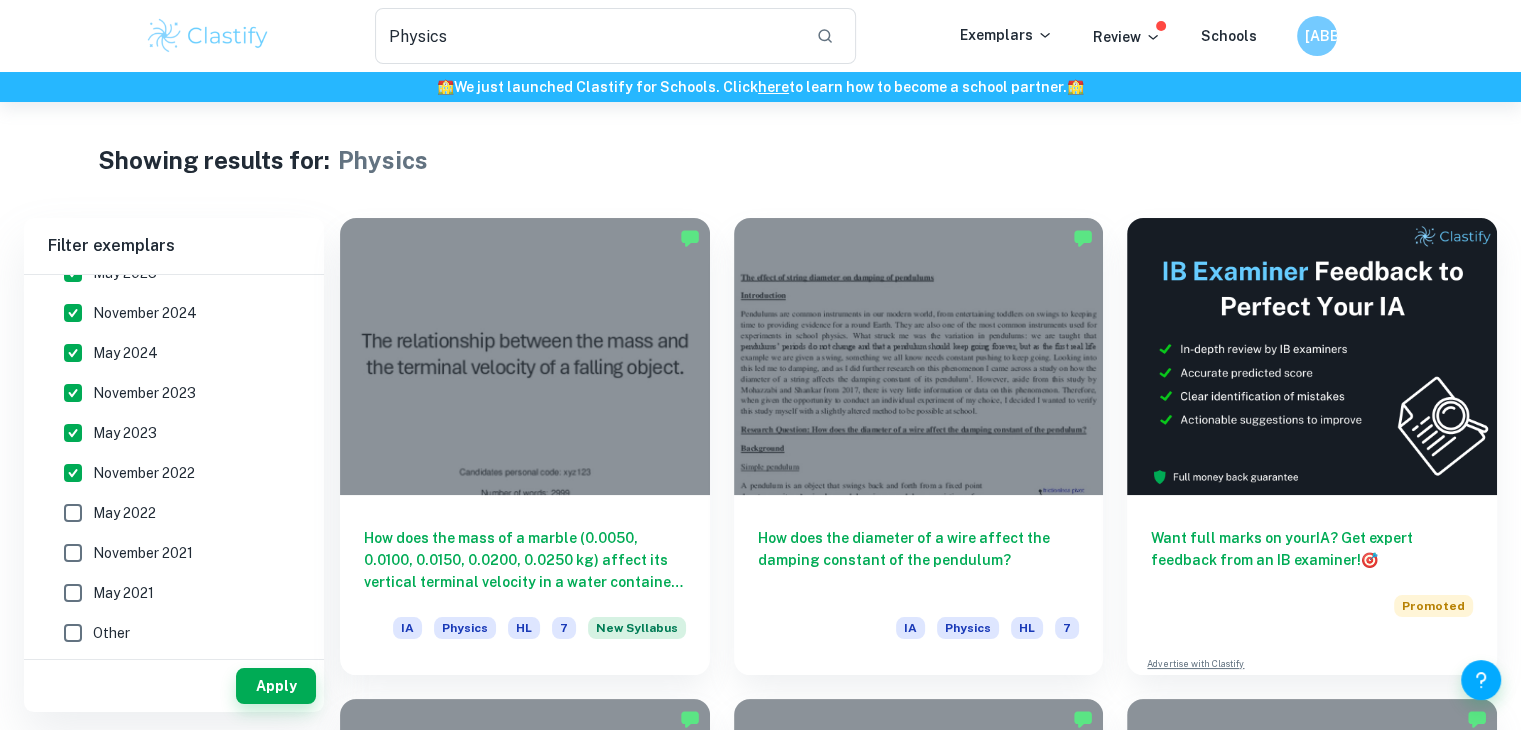 click on "May 2022" at bounding box center [168, 513] 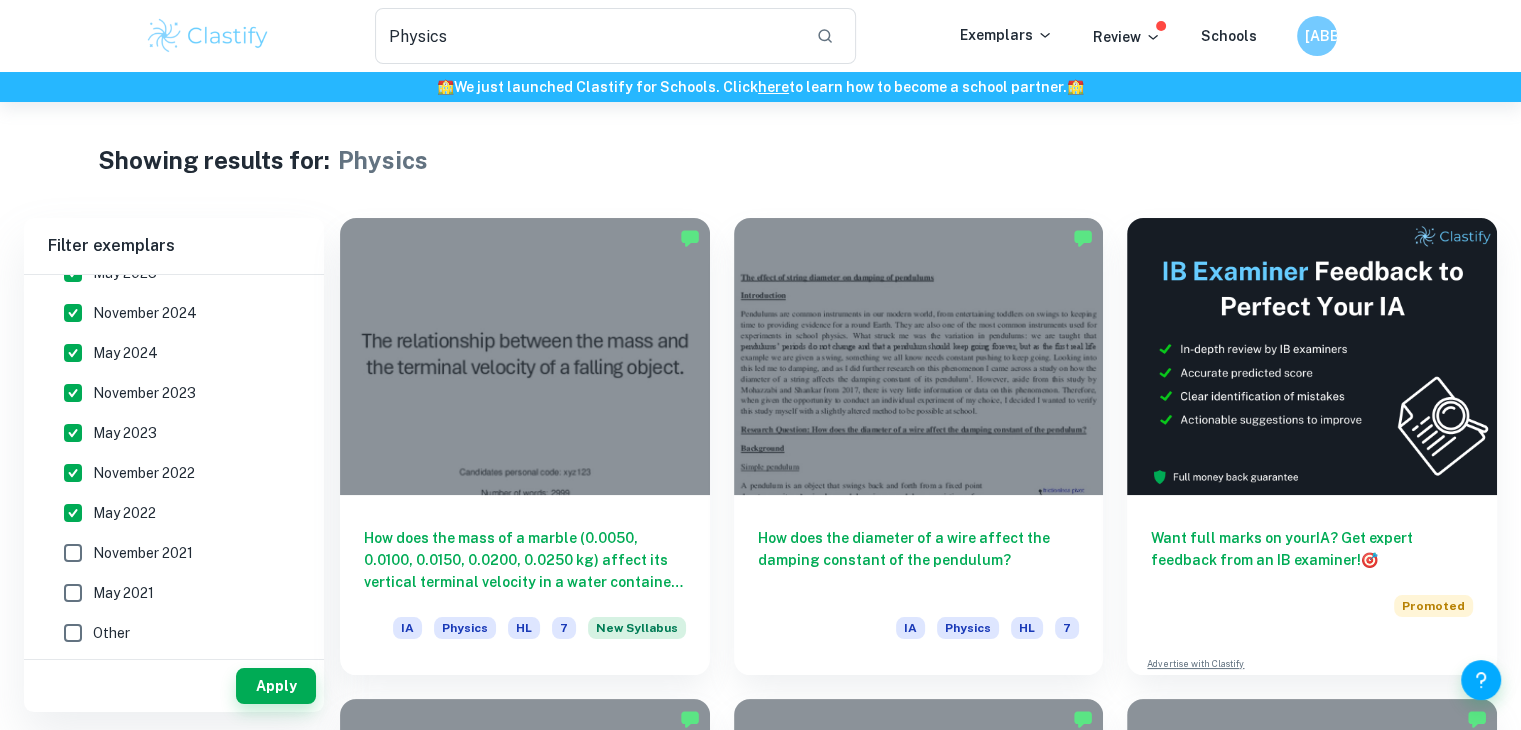 click on "May 2022" at bounding box center (124, 513) 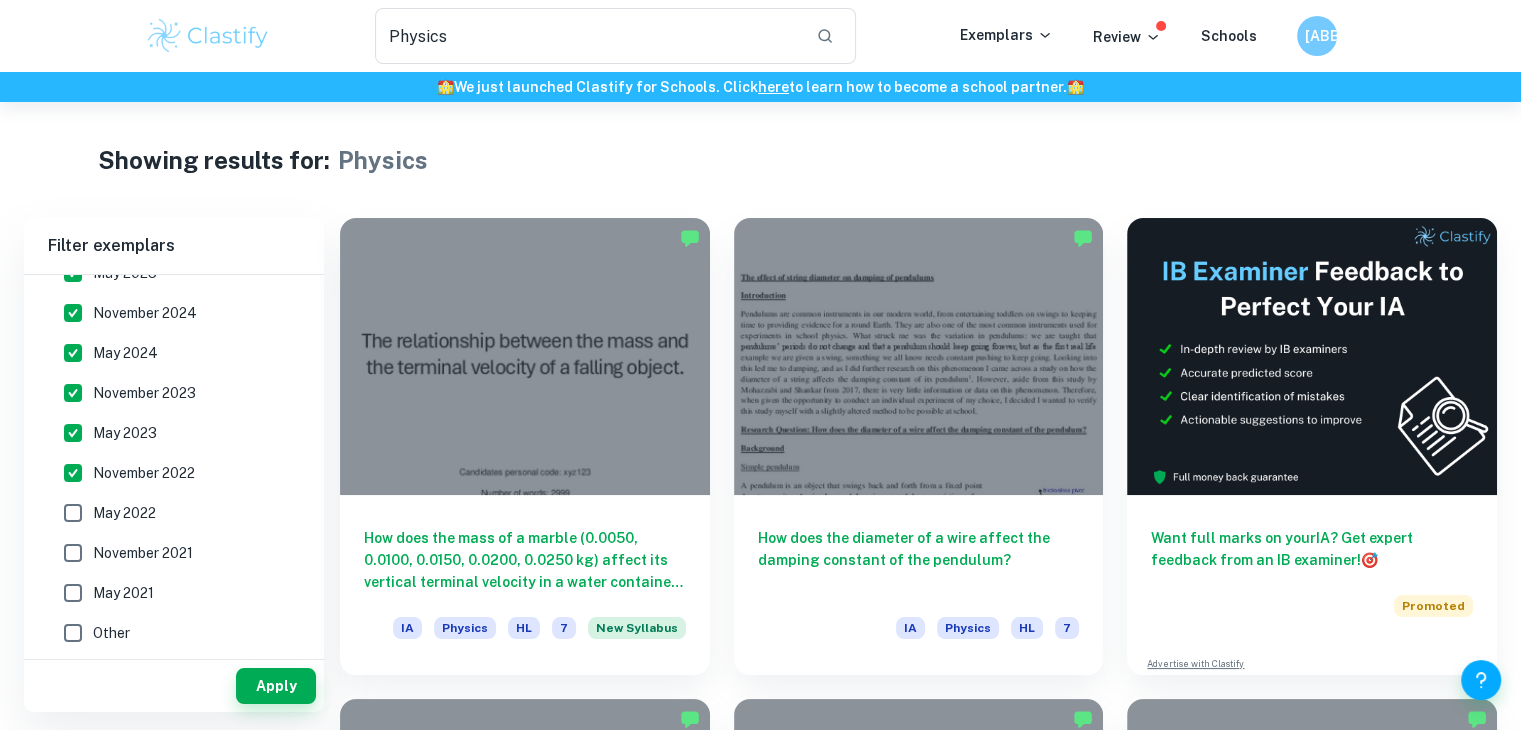 click on "November 2022" at bounding box center [144, 473] 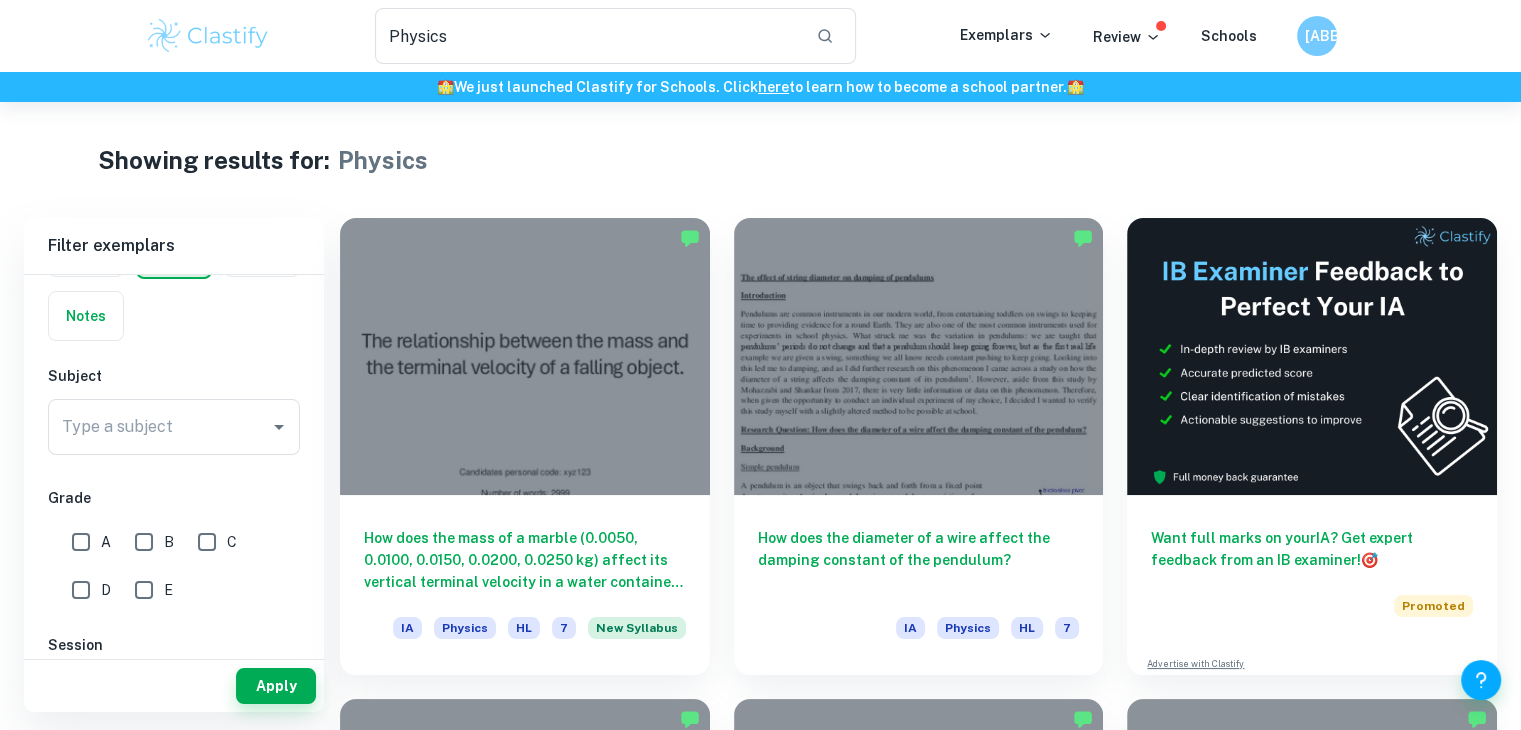 scroll, scrollTop: 288, scrollLeft: 0, axis: vertical 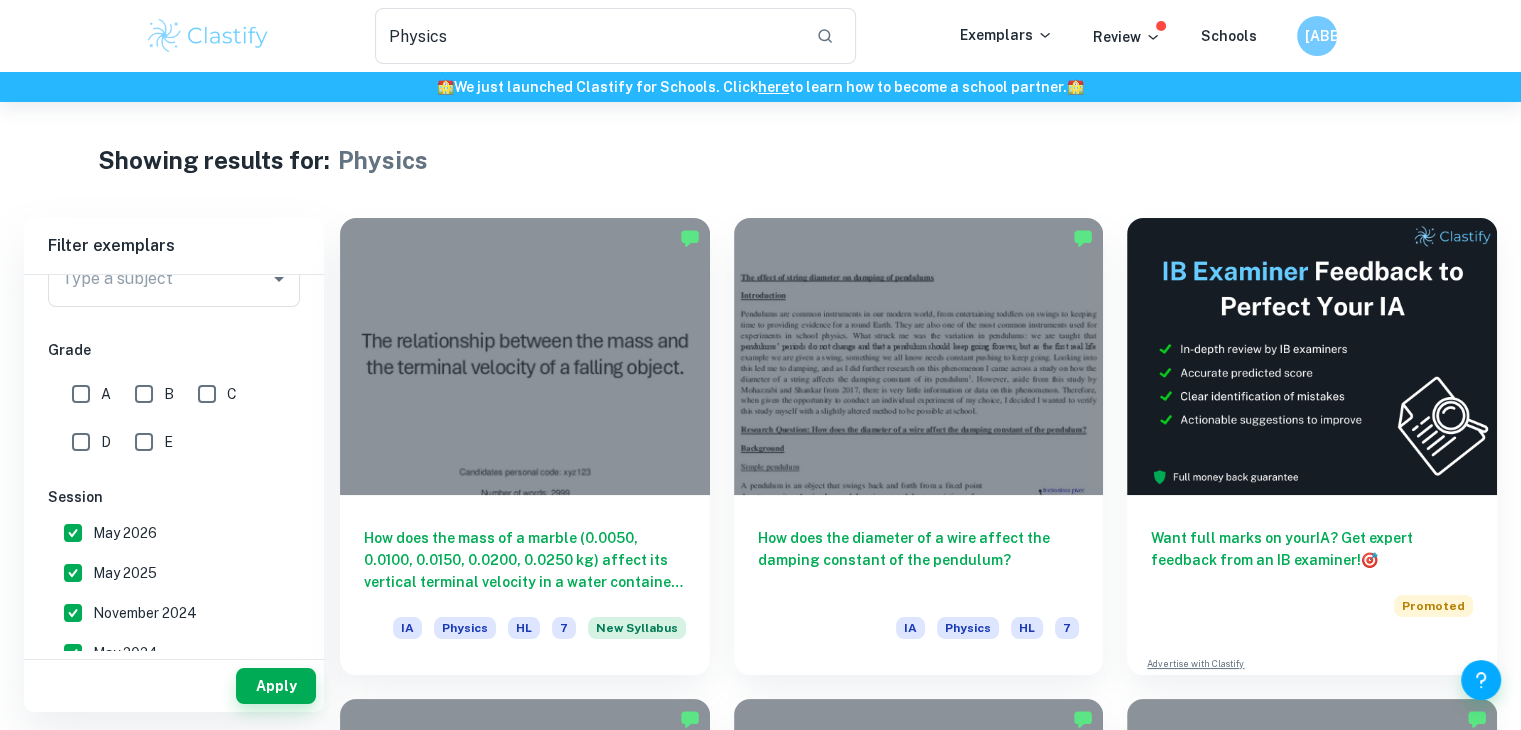 click on "A" at bounding box center (81, 394) 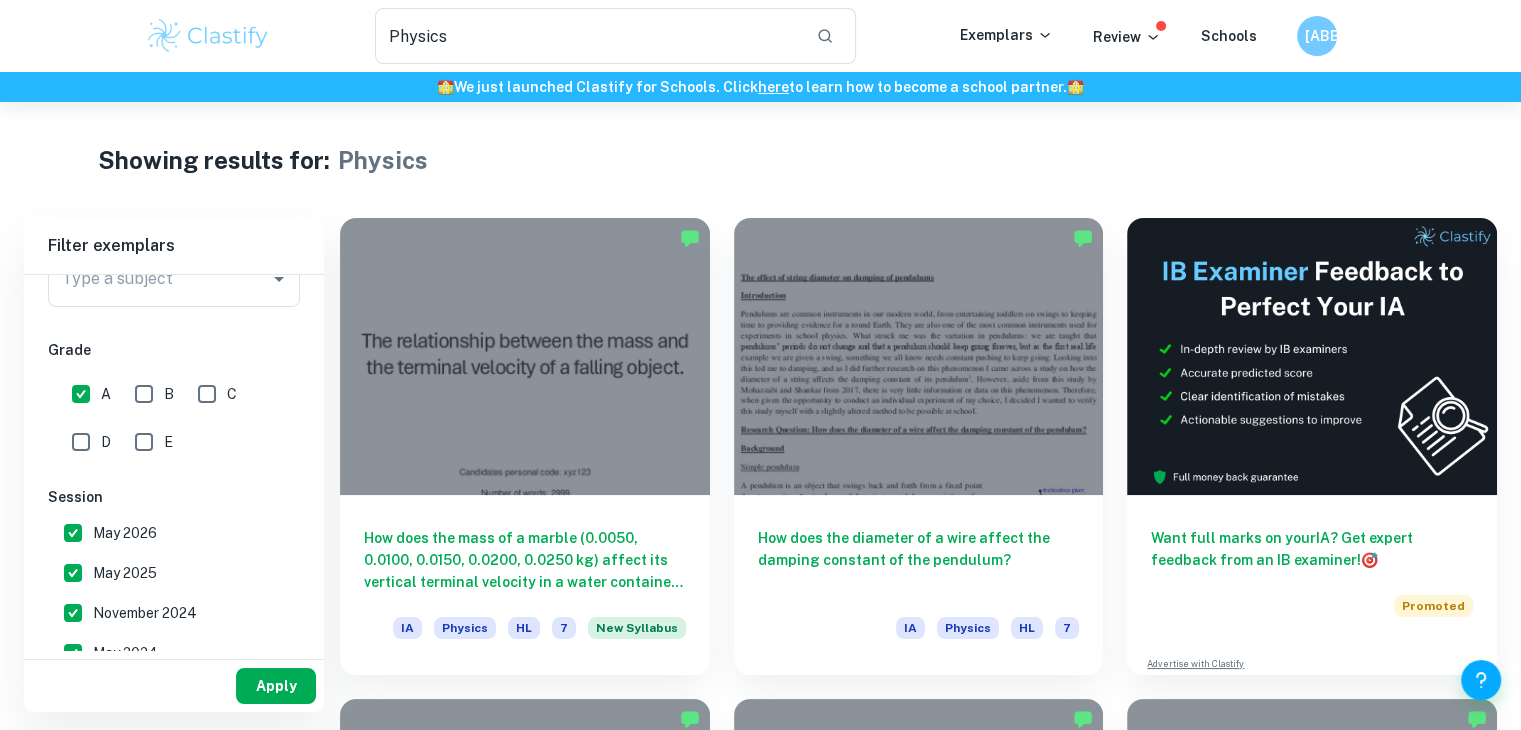 click on "Apply" at bounding box center (276, 686) 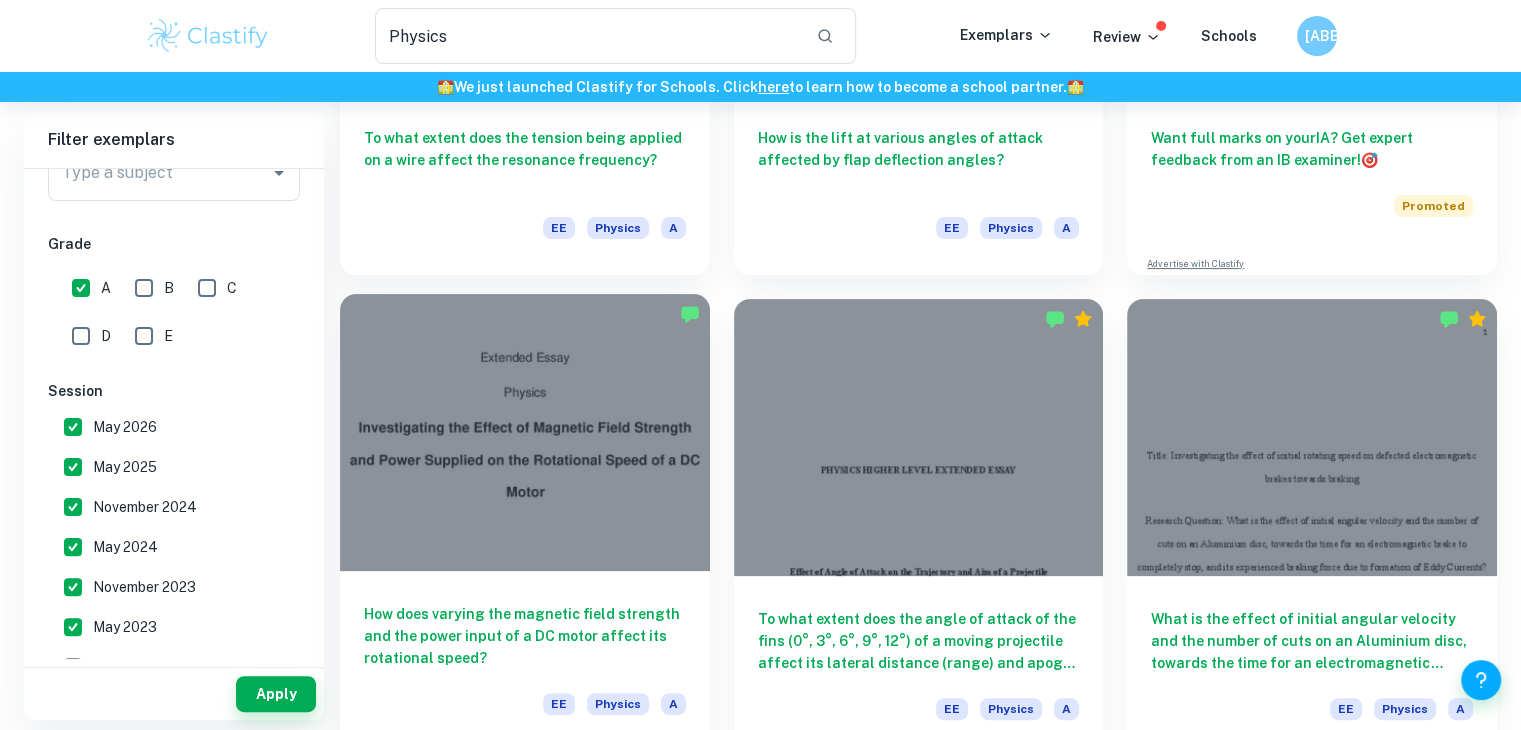 scroll, scrollTop: 0, scrollLeft: 0, axis: both 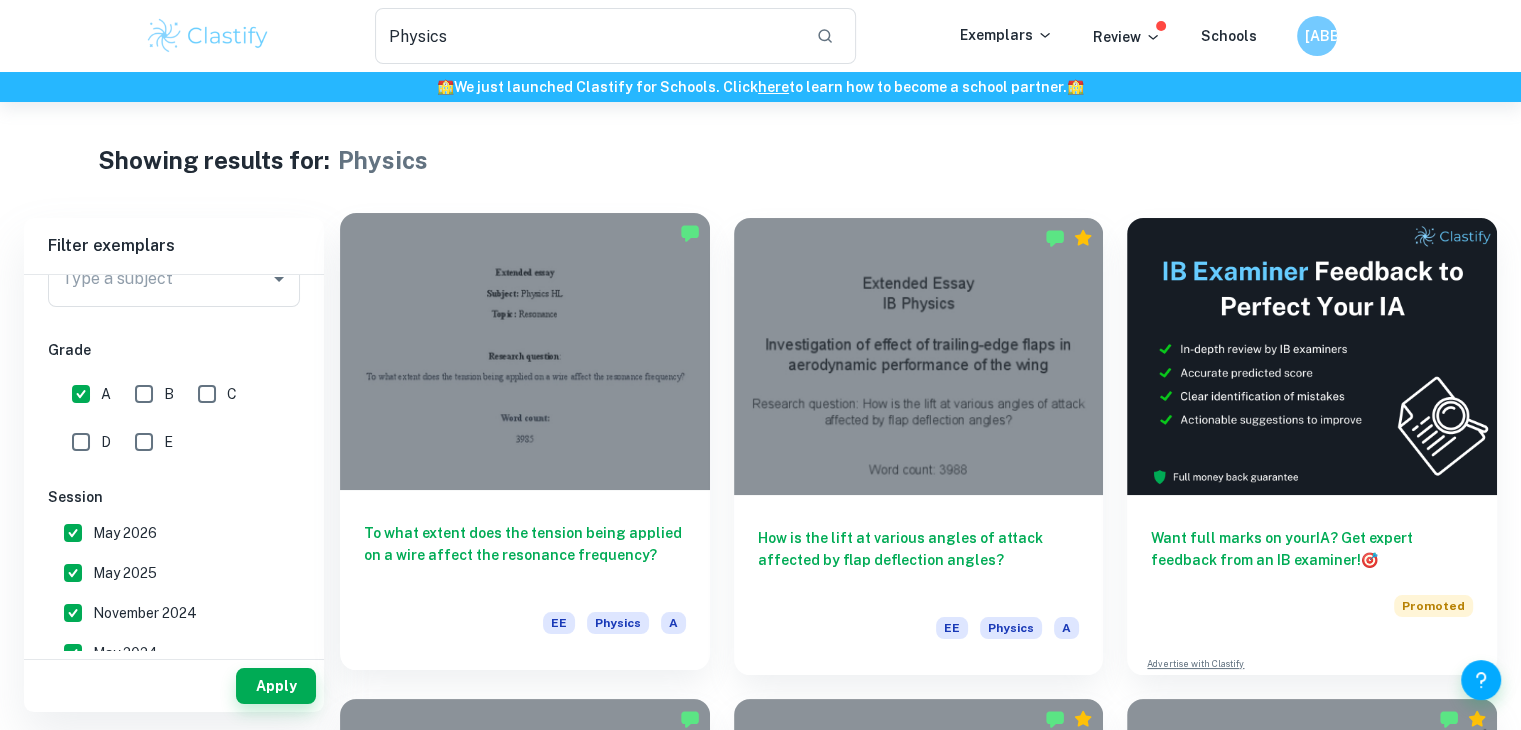 click at bounding box center (525, 351) 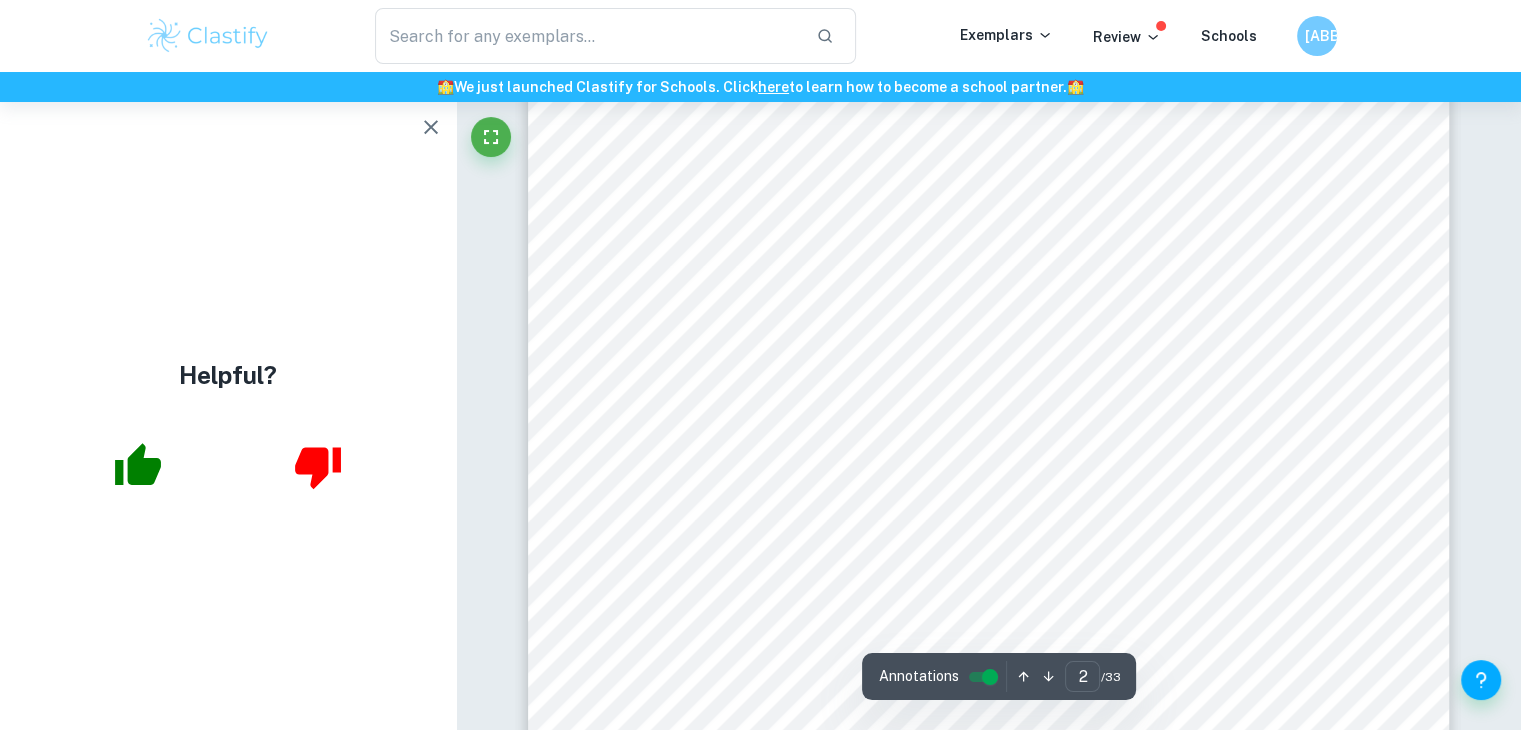 scroll, scrollTop: 1400, scrollLeft: 0, axis: vertical 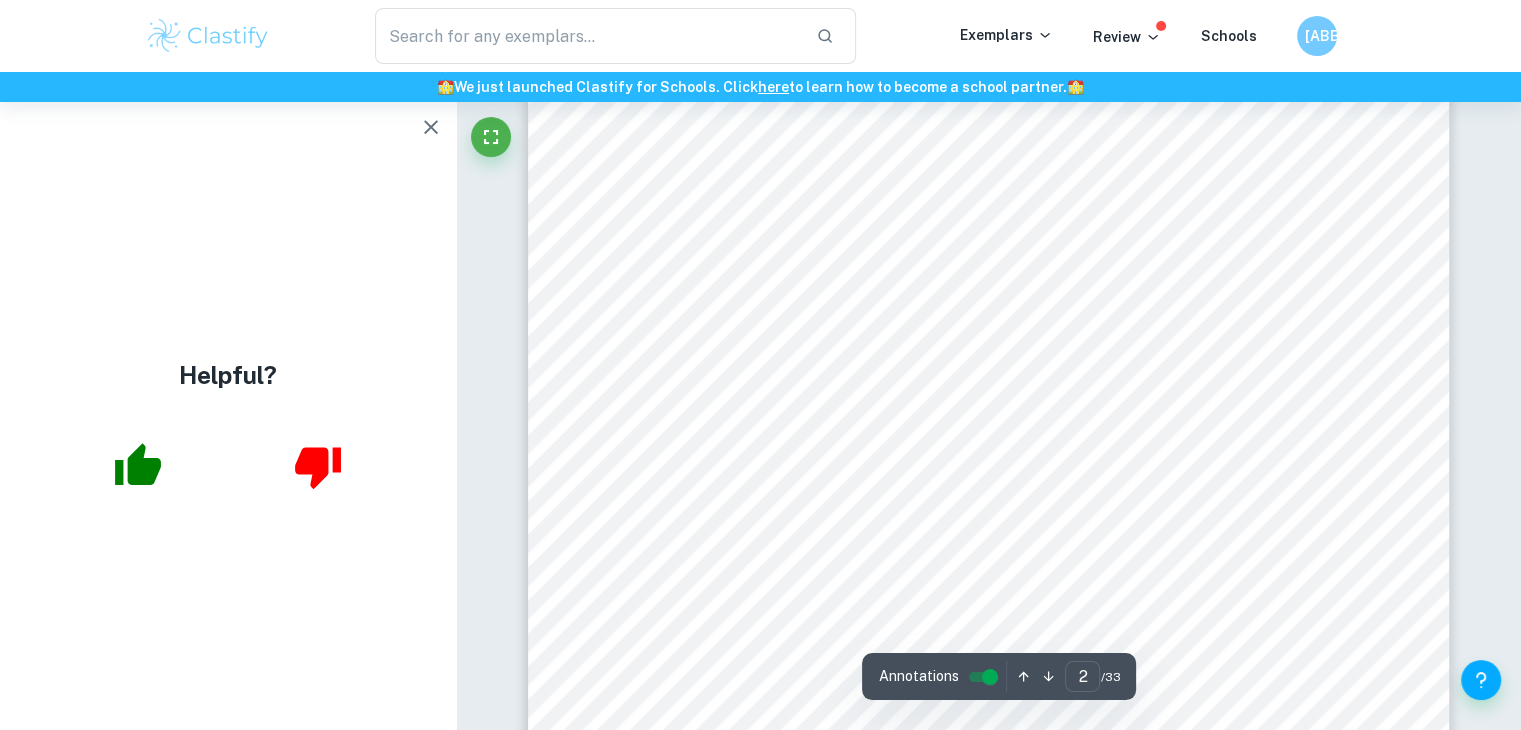 click 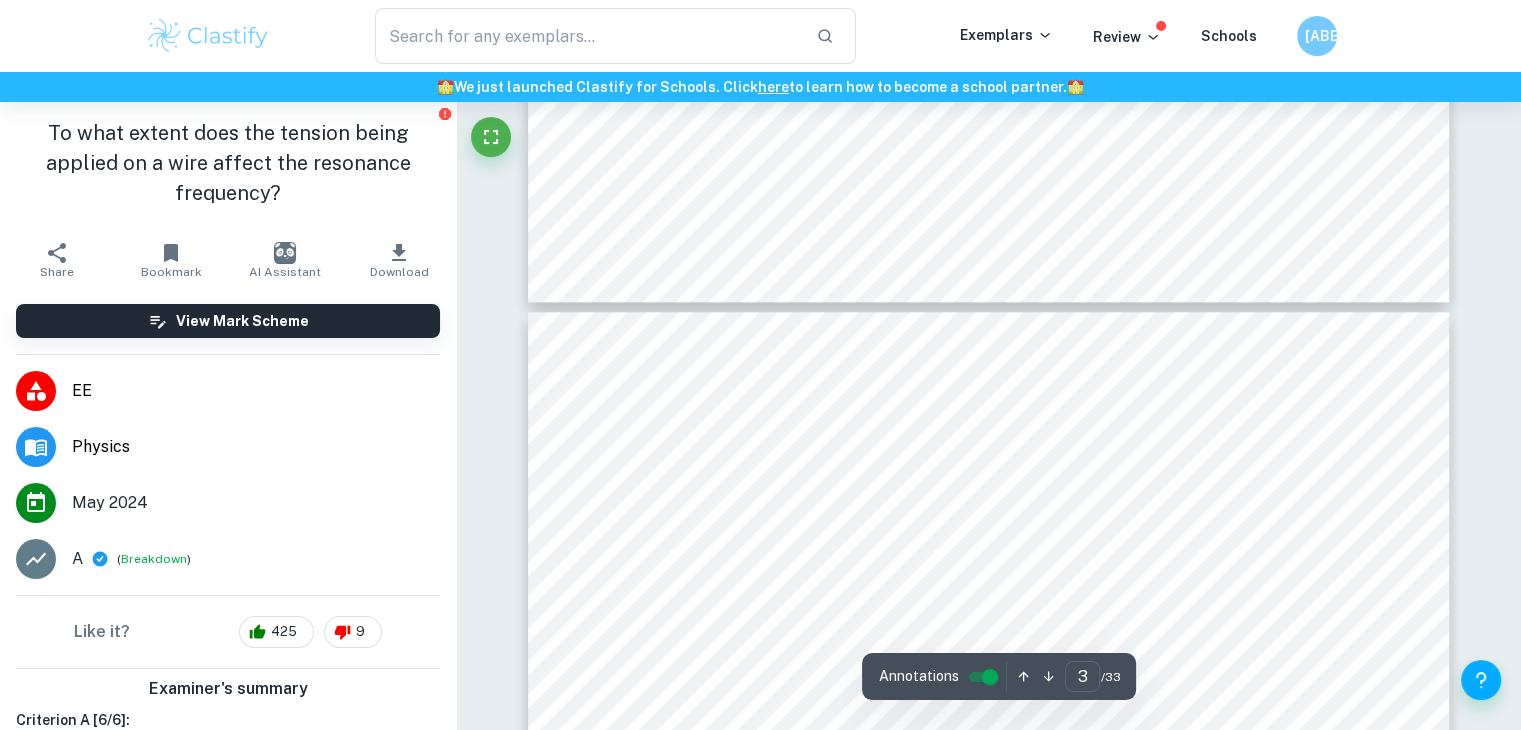scroll, scrollTop: 2300, scrollLeft: 0, axis: vertical 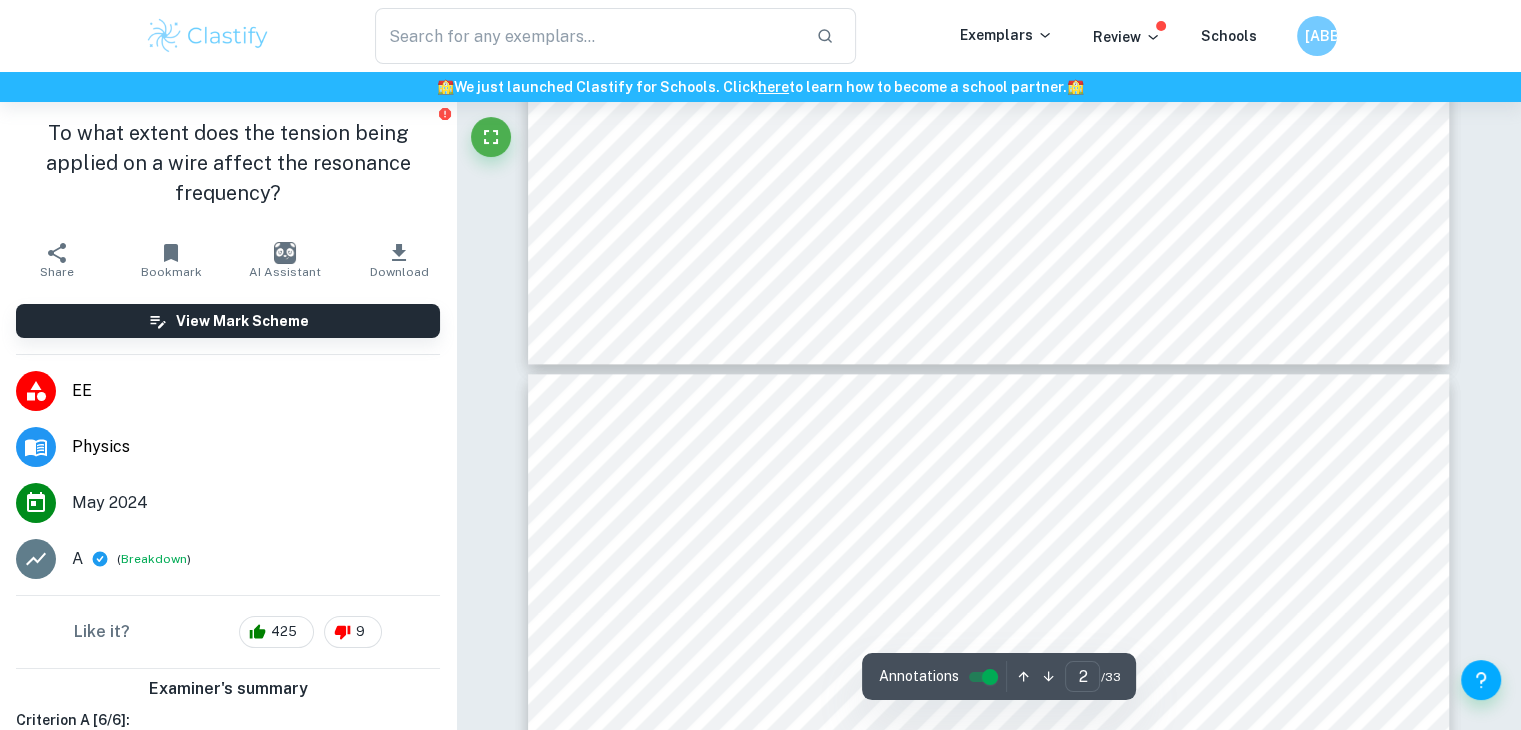 type on "3" 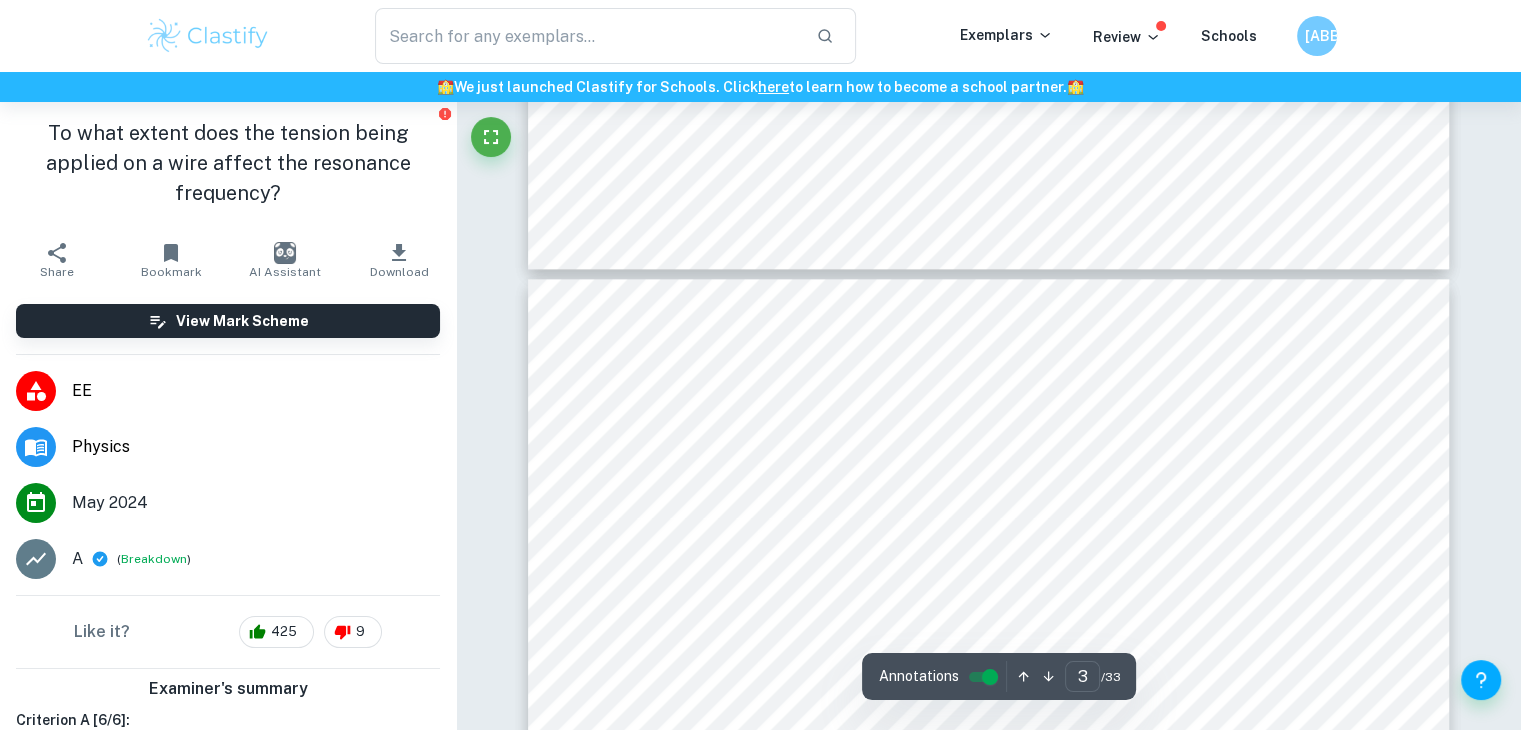scroll, scrollTop: 2400, scrollLeft: 0, axis: vertical 